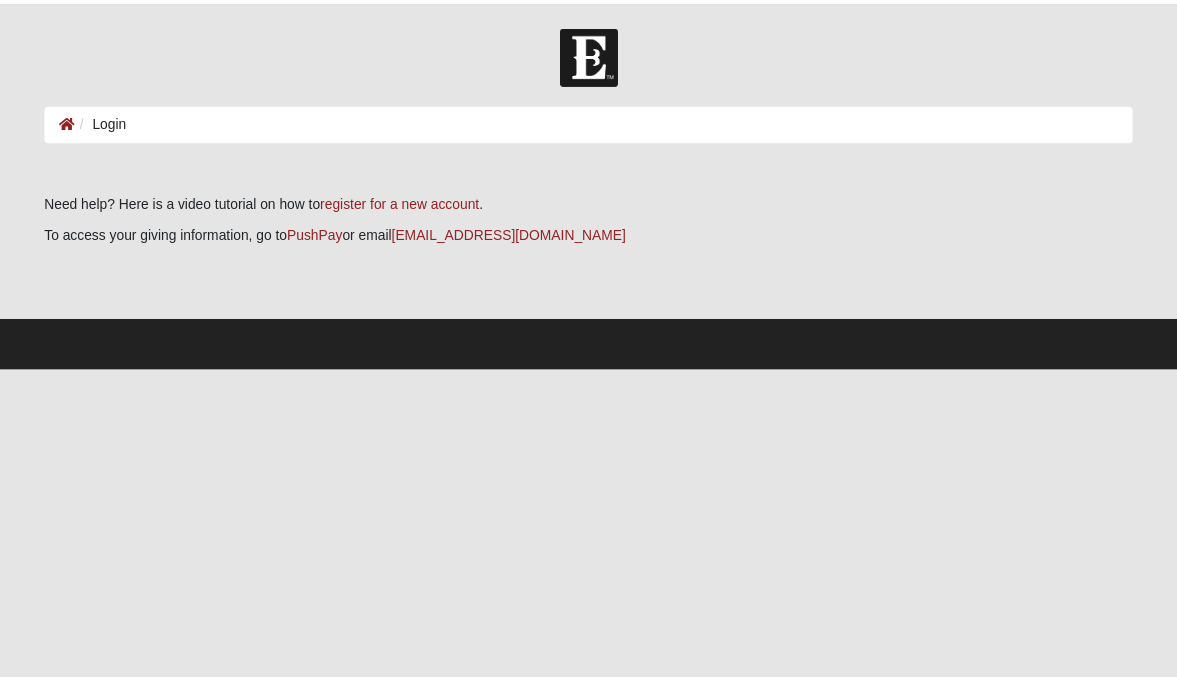 scroll, scrollTop: 0, scrollLeft: 0, axis: both 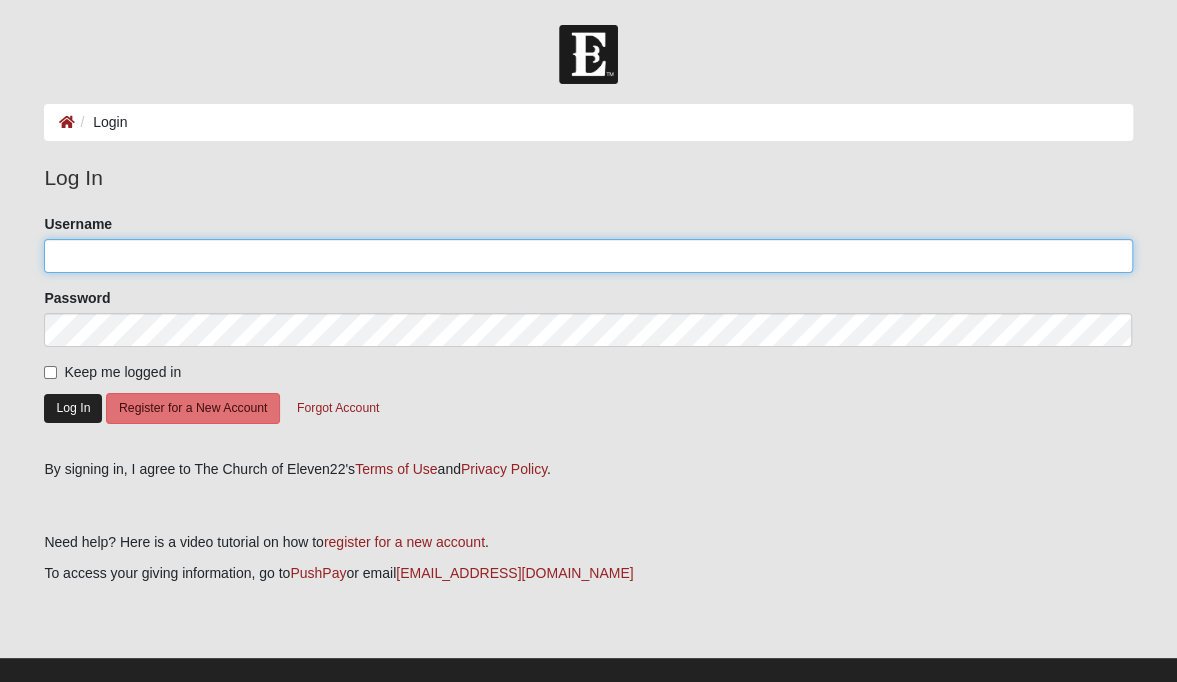 type on "[PERSON_NAME].[PERSON_NAME]" 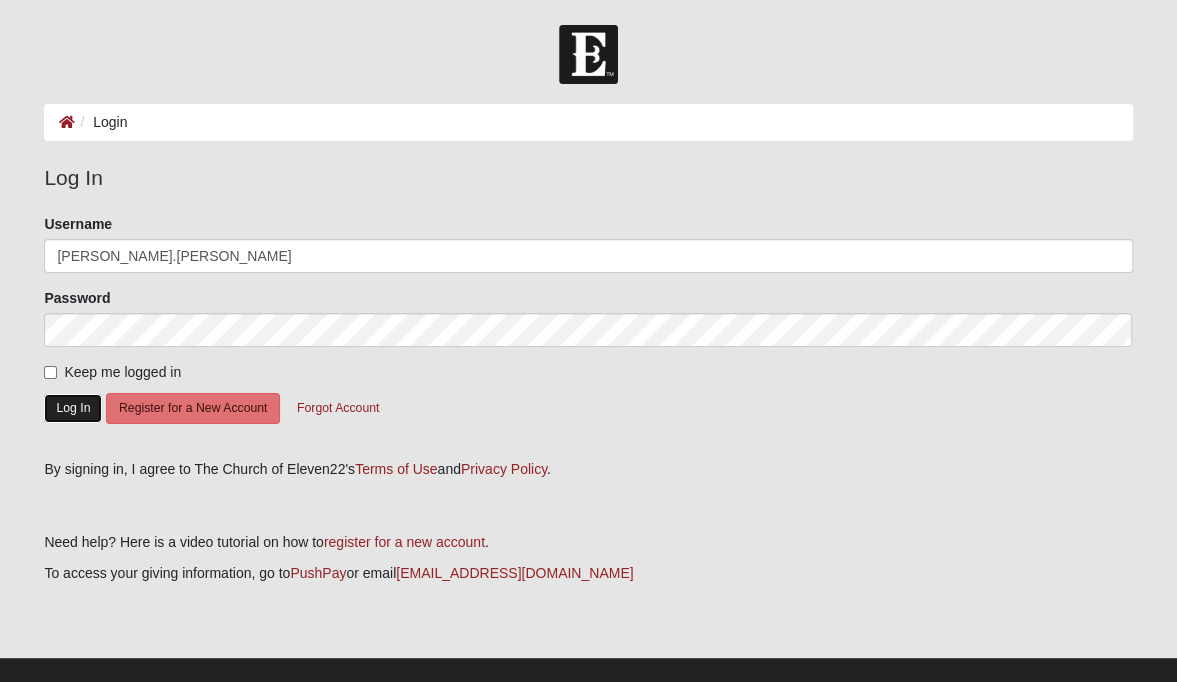 click on "Log In" 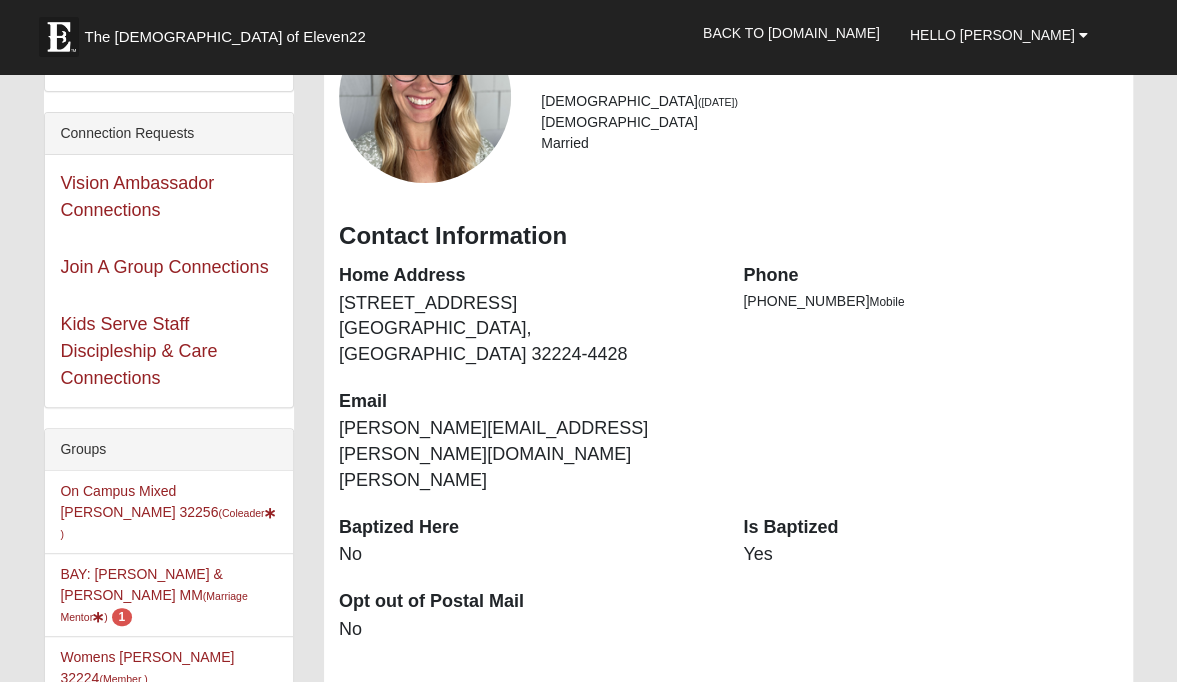 scroll, scrollTop: 181, scrollLeft: 0, axis: vertical 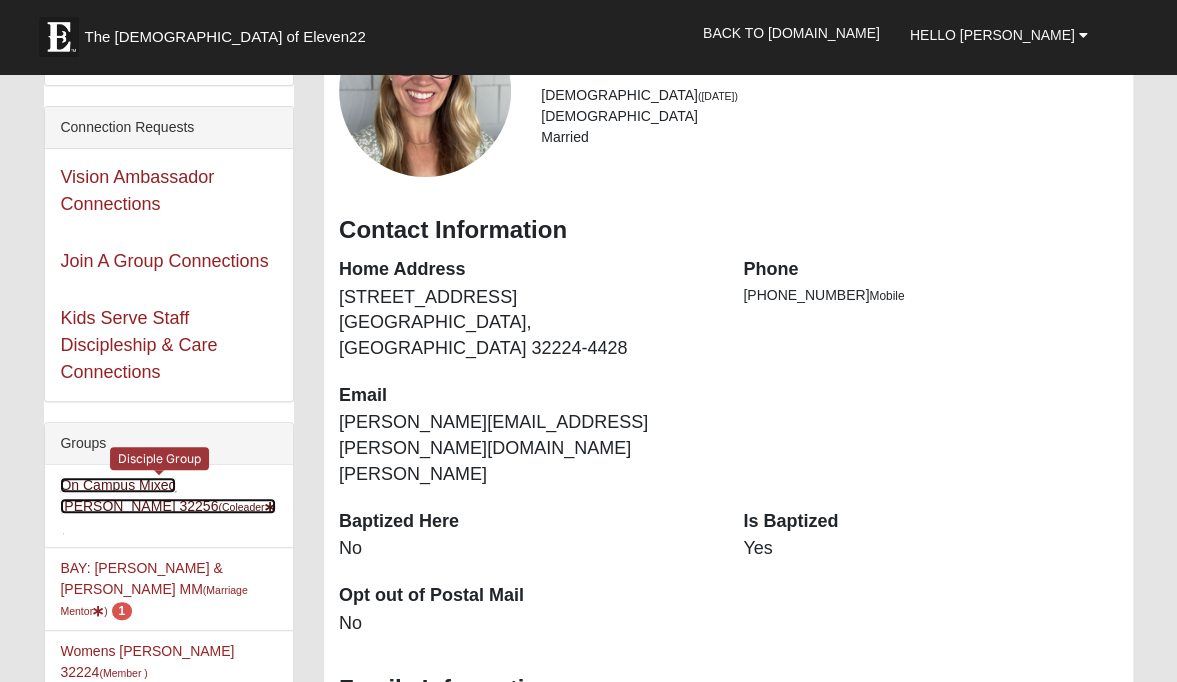 click on "On Campus Mixed Shaw 32256  (Coleader
)" at bounding box center [167, 506] 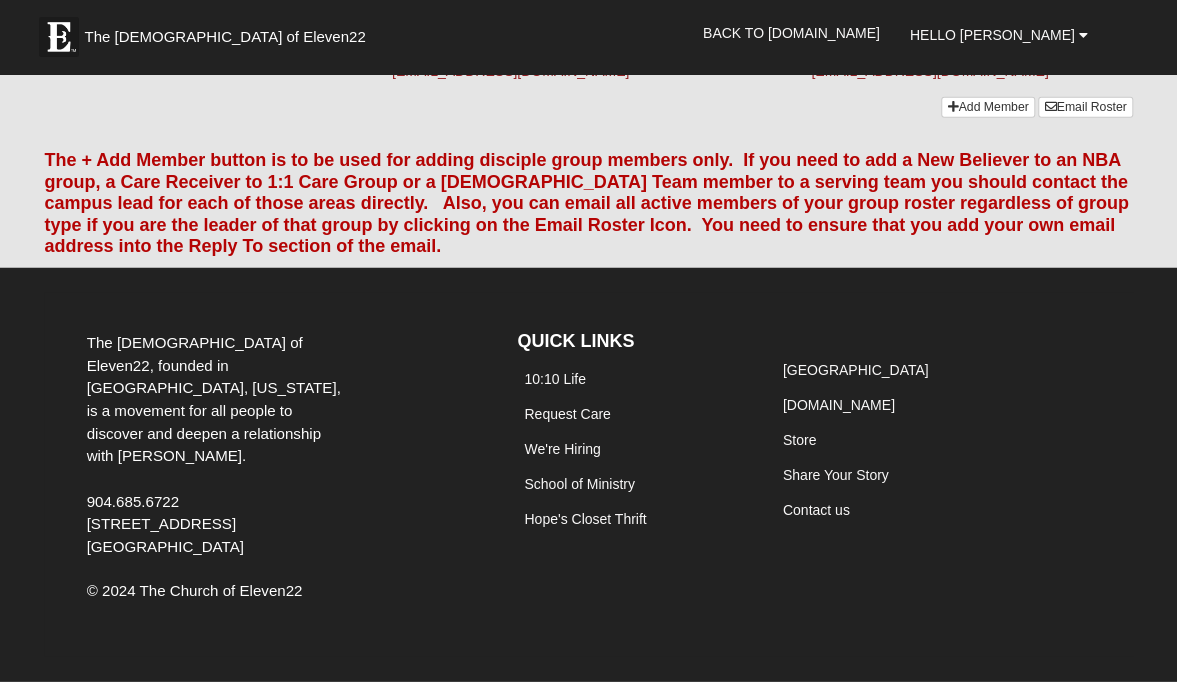 scroll, scrollTop: 10019, scrollLeft: 0, axis: vertical 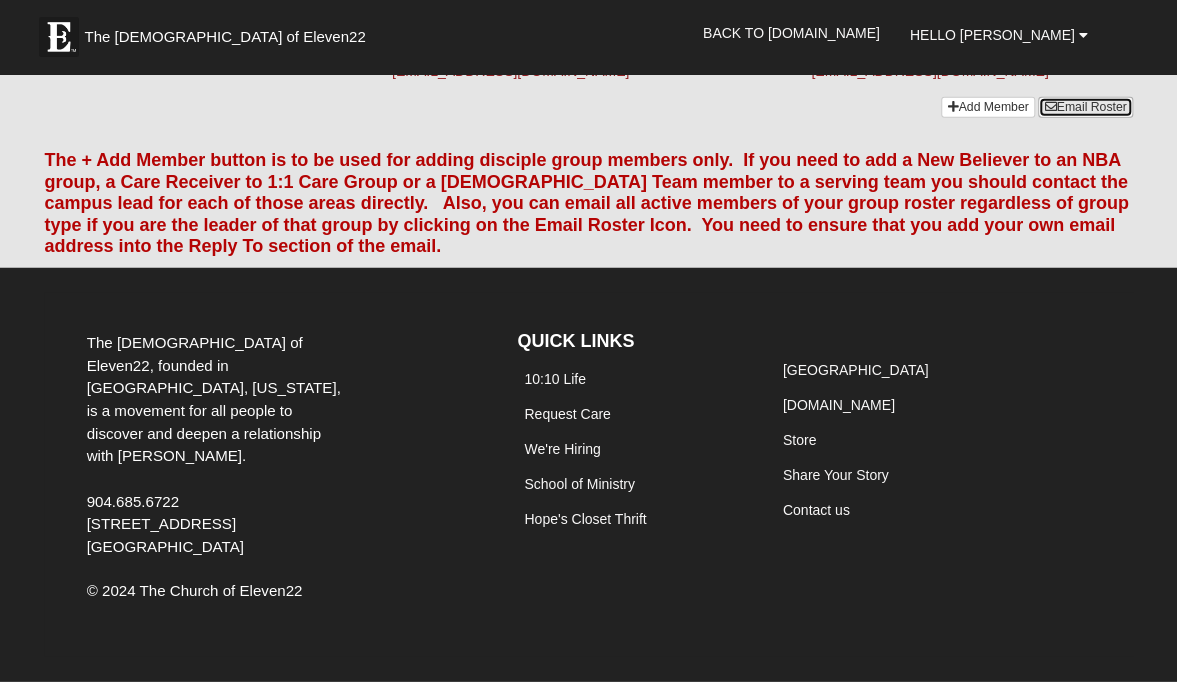 click on "Email Roster" at bounding box center (1085, 107) 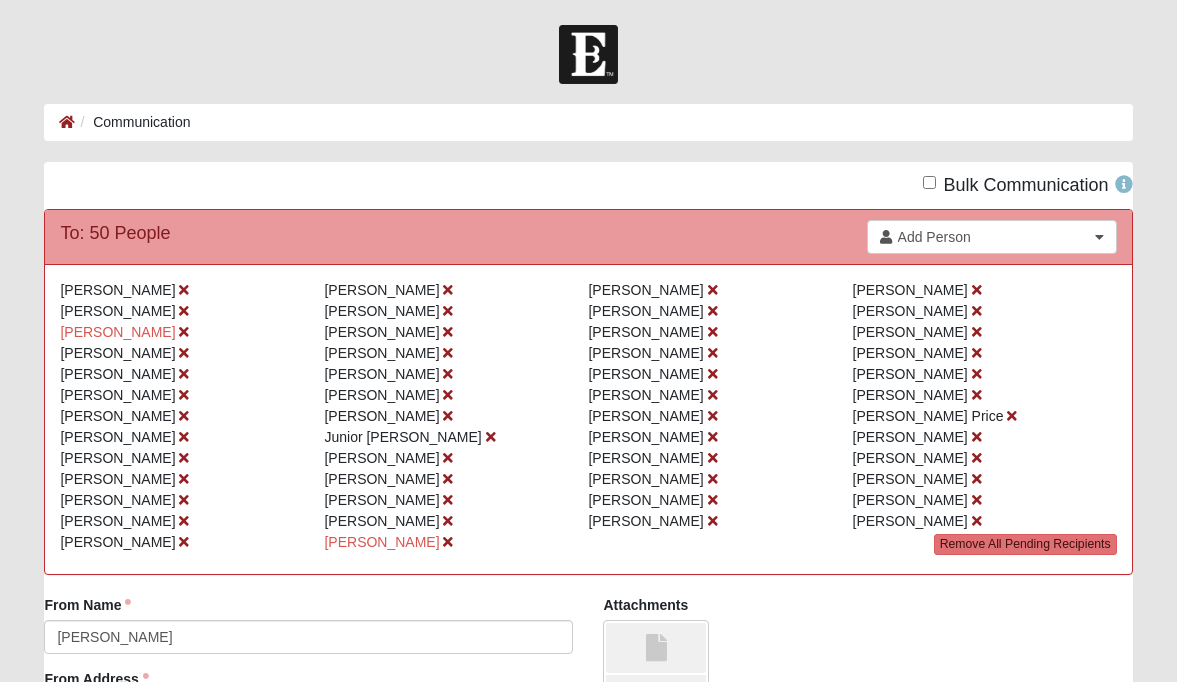 scroll, scrollTop: 0, scrollLeft: 0, axis: both 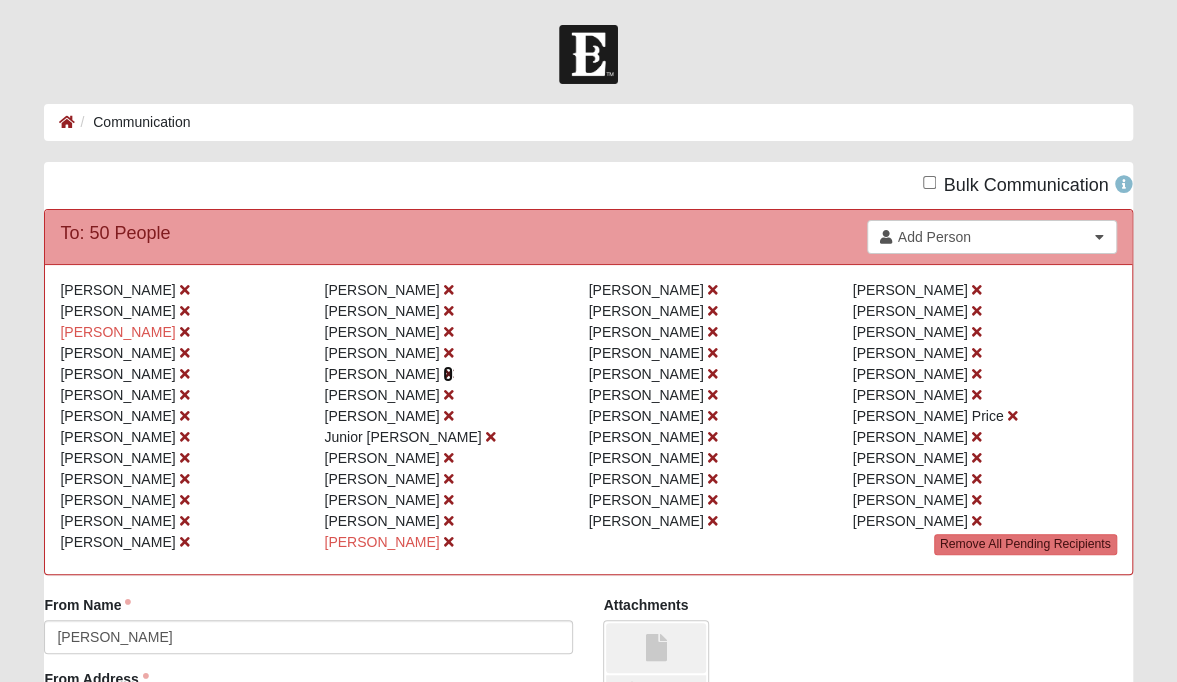 click at bounding box center [448, 374] 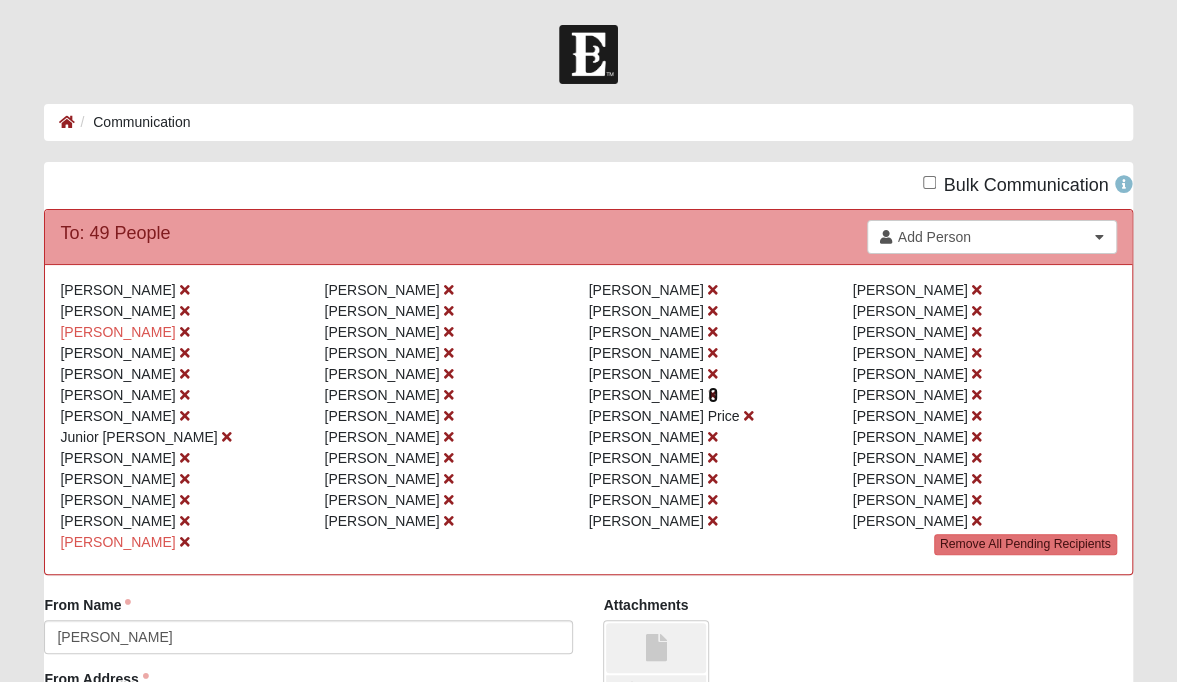 click at bounding box center (713, 395) 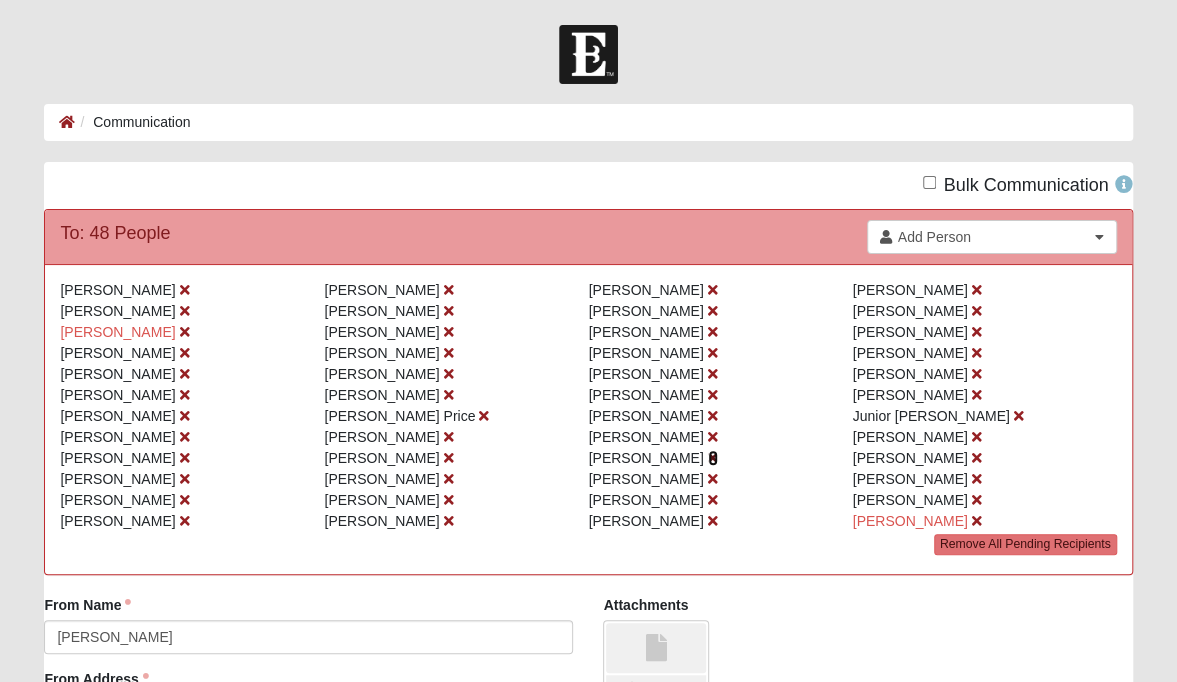 click at bounding box center (713, 458) 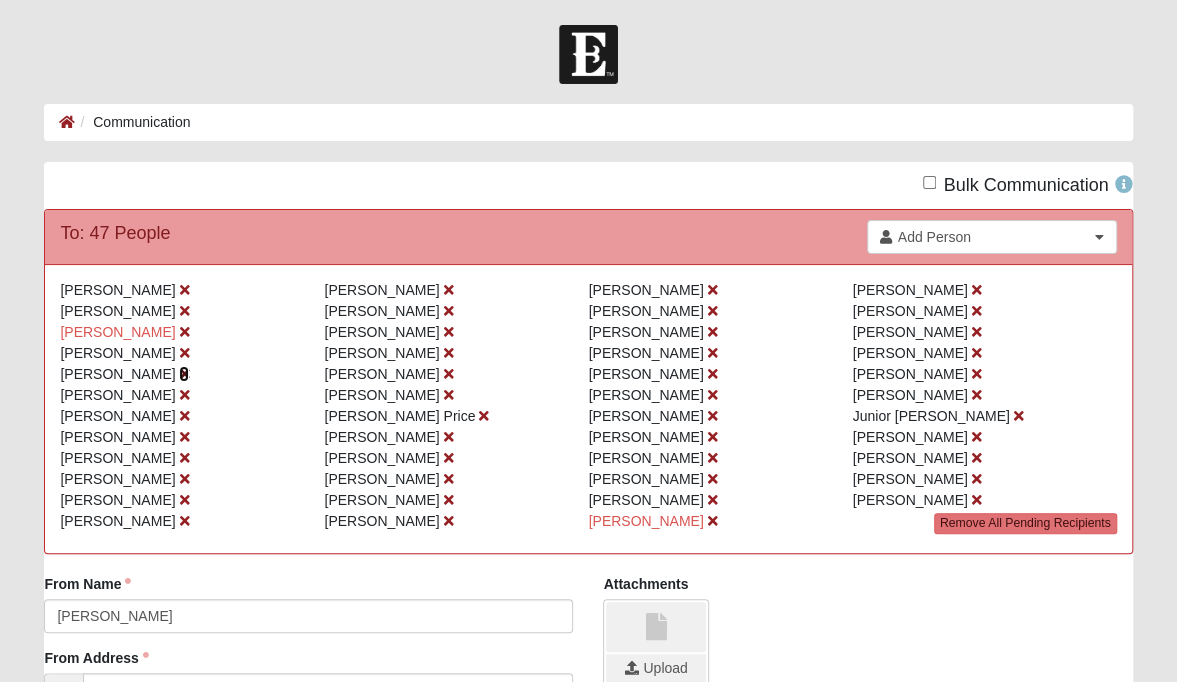 click at bounding box center (184, 374) 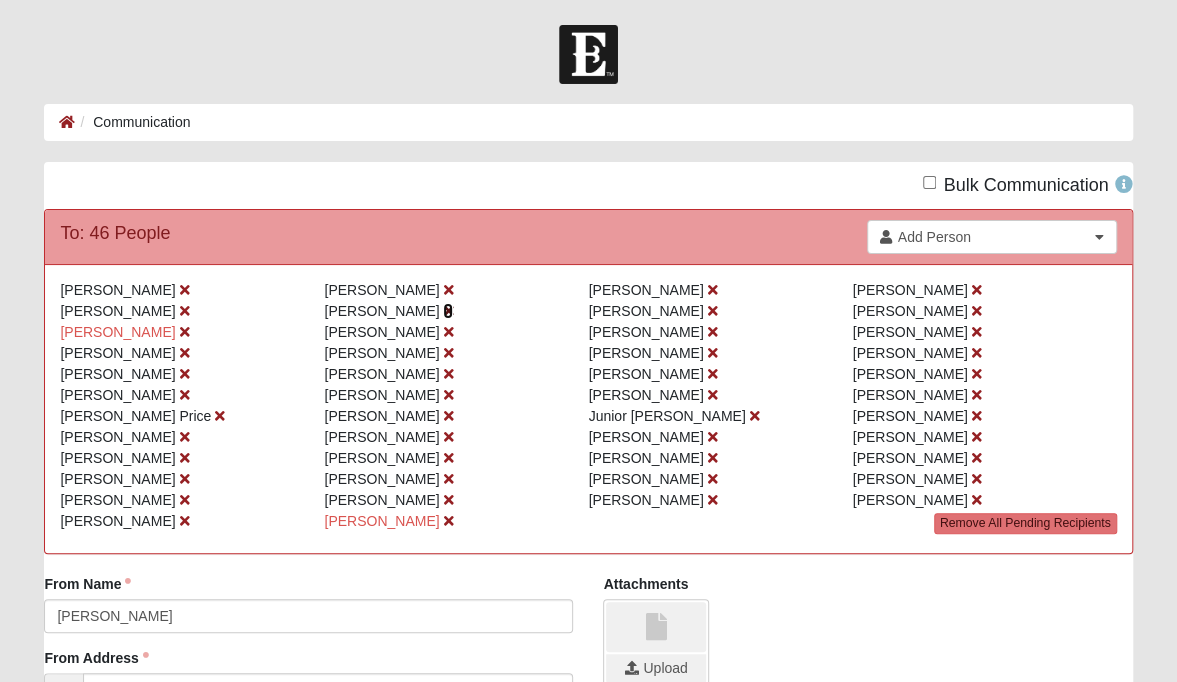 click at bounding box center (448, 311) 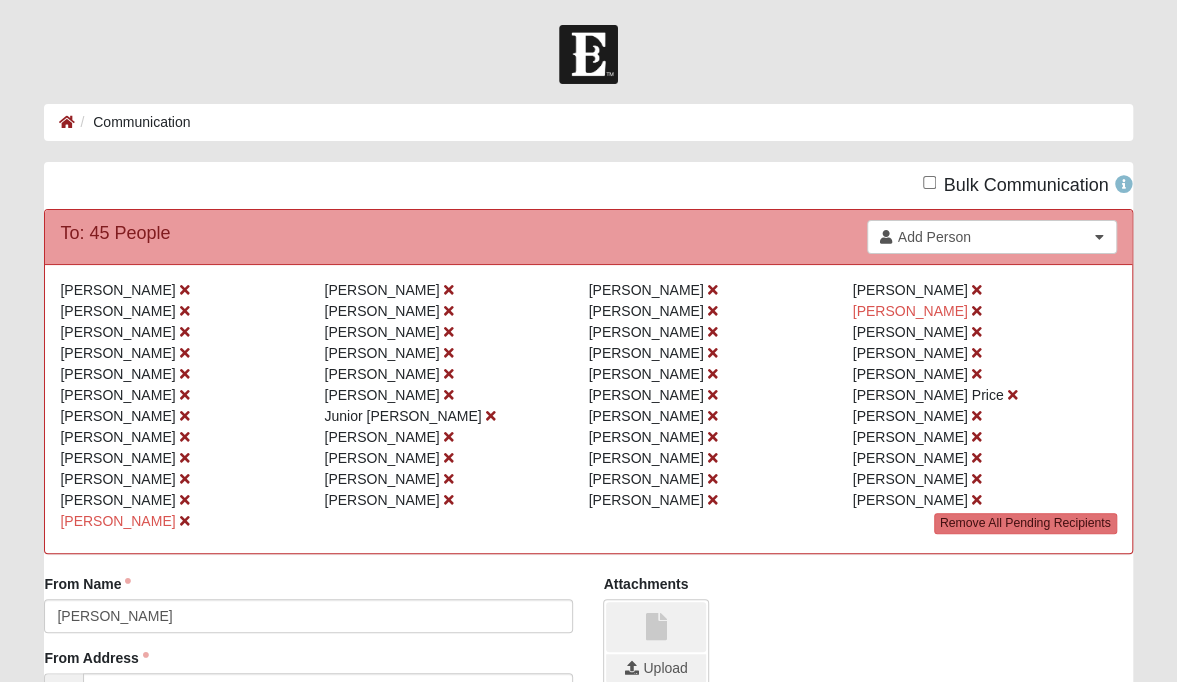 click on "Andrew Shaw" at bounding box center (456, 311) 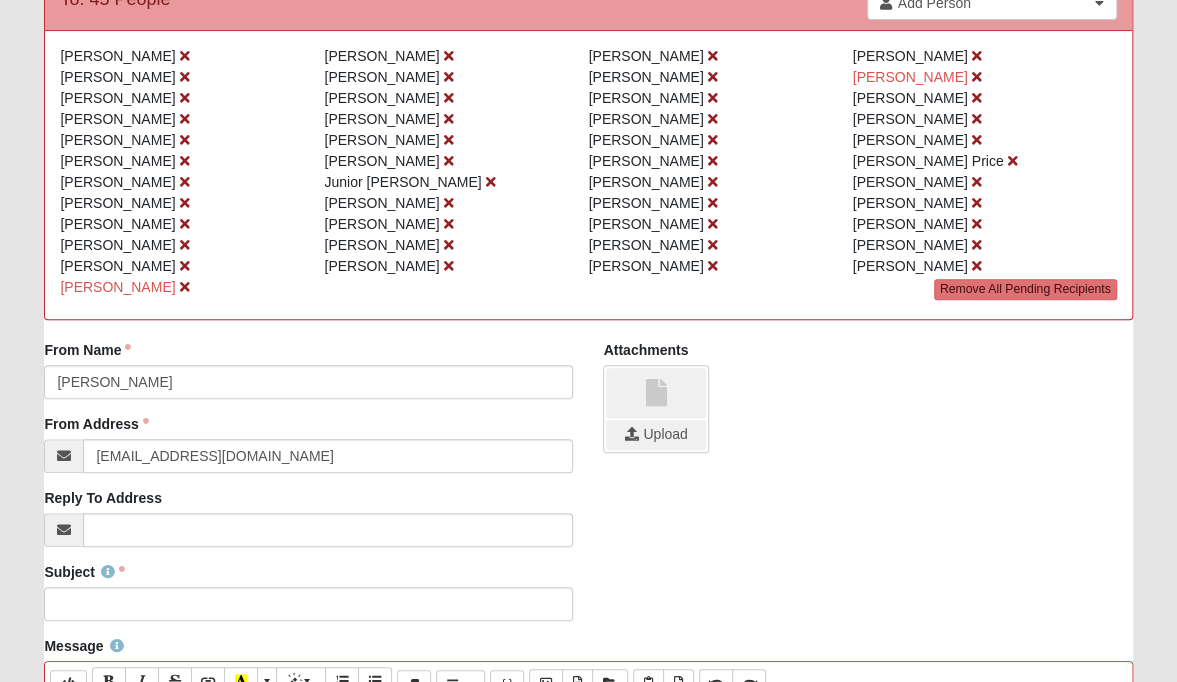 scroll, scrollTop: 235, scrollLeft: 0, axis: vertical 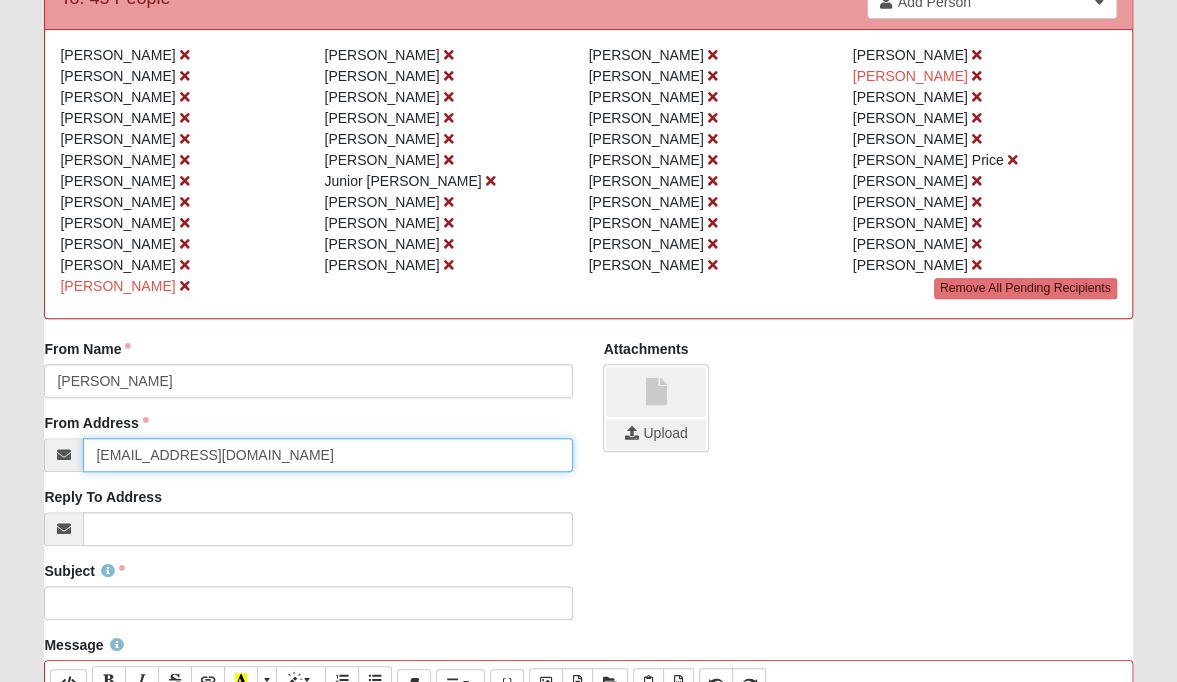drag, startPoint x: 234, startPoint y: 455, endPoint x: 72, endPoint y: 440, distance: 162.69296 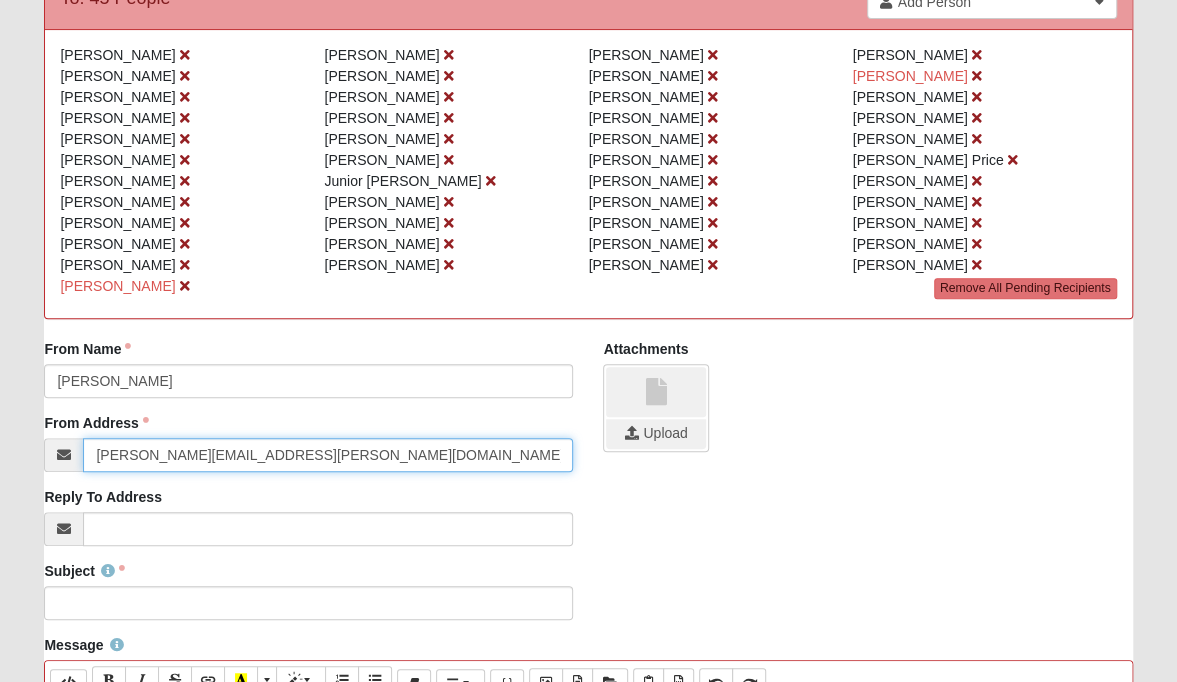 type on "vanessa.shaw@my.chamberlain.edu" 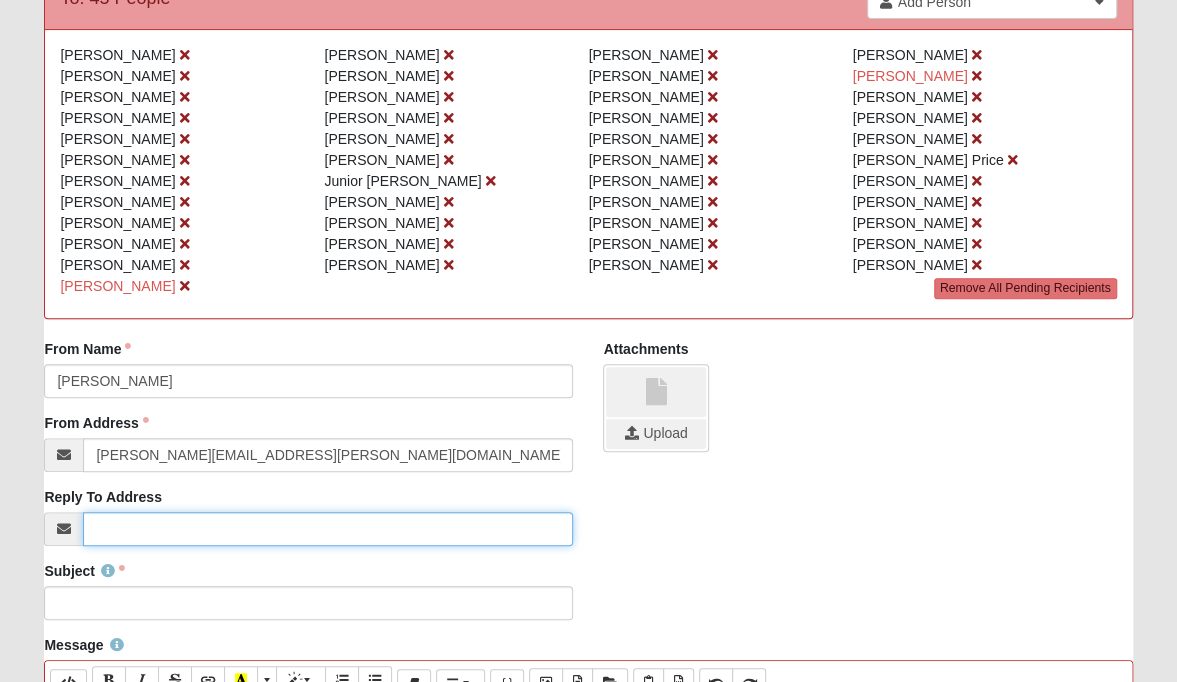 click on "Reply To Address" at bounding box center [328, 529] 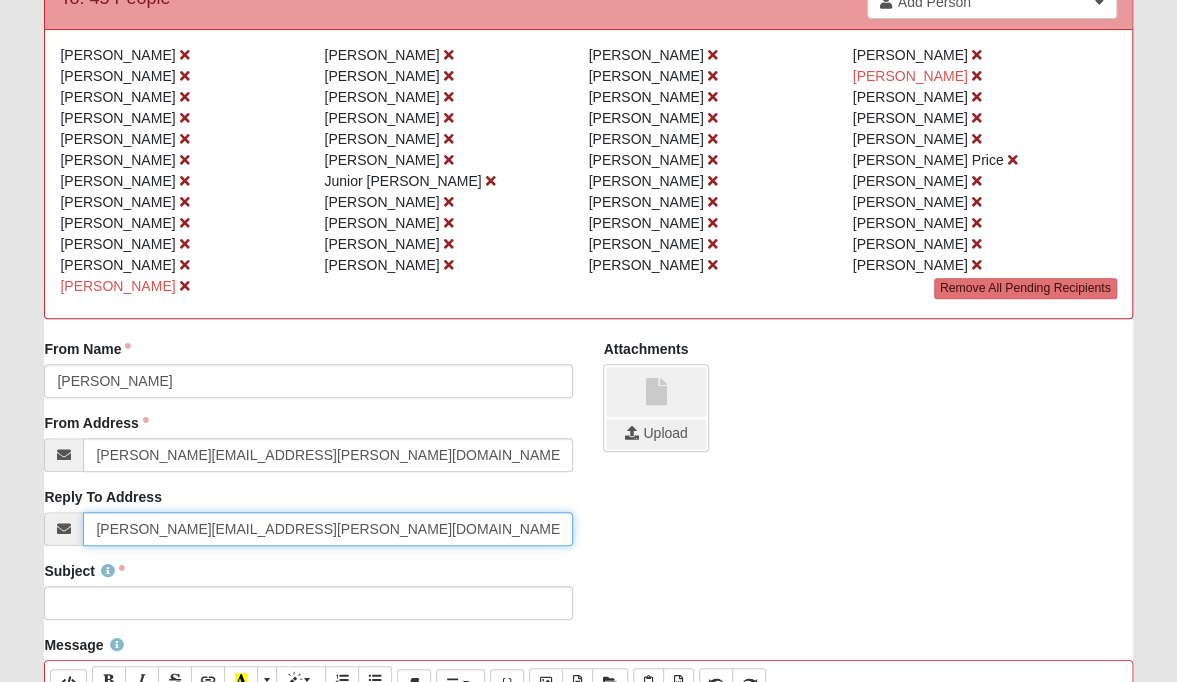 type on "vanessa.shaw@my.chamberlain.edu" 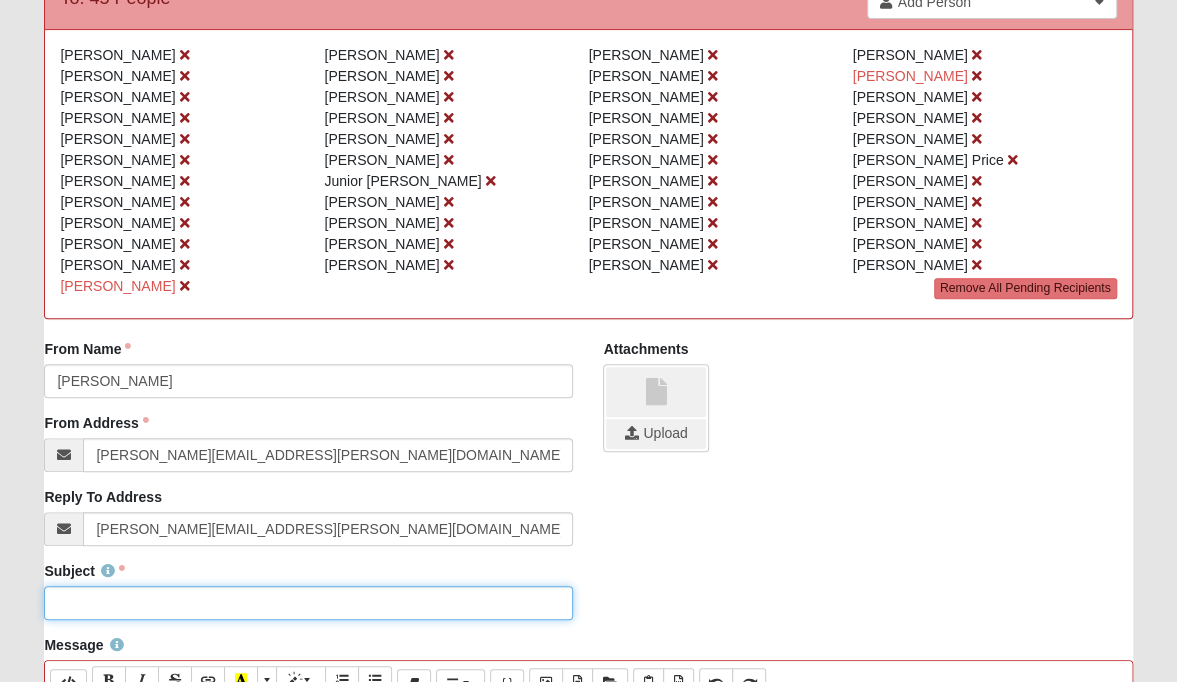 click on "Subject" at bounding box center [308, 603] 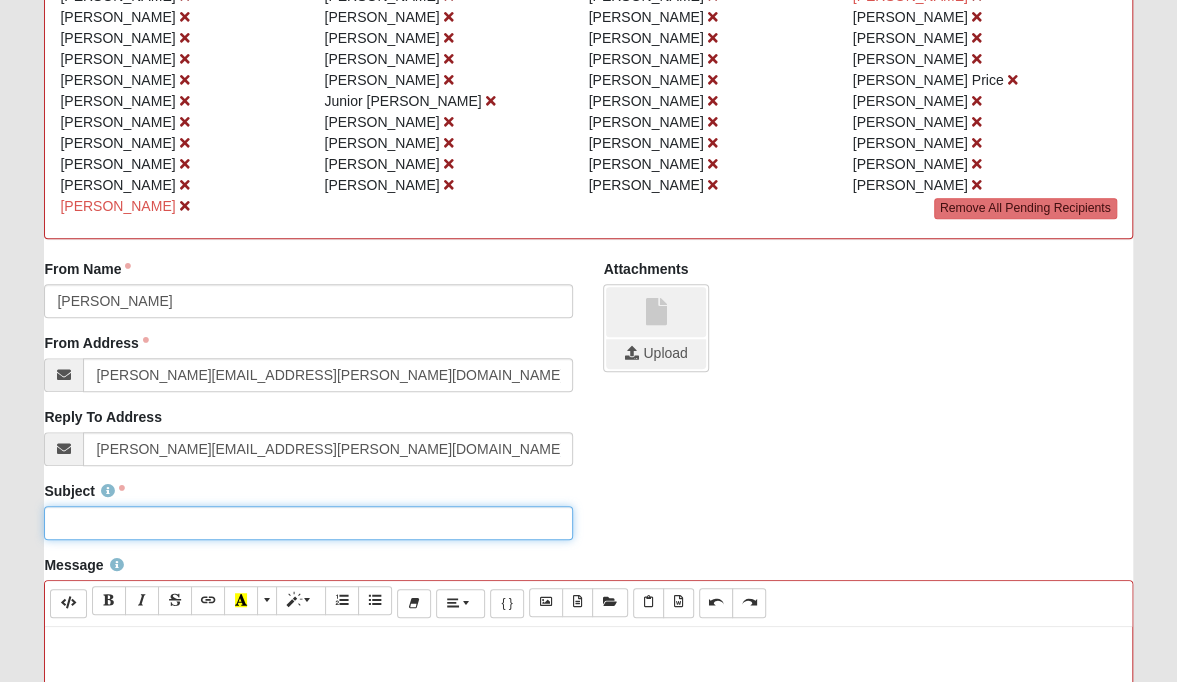scroll, scrollTop: 320, scrollLeft: 0, axis: vertical 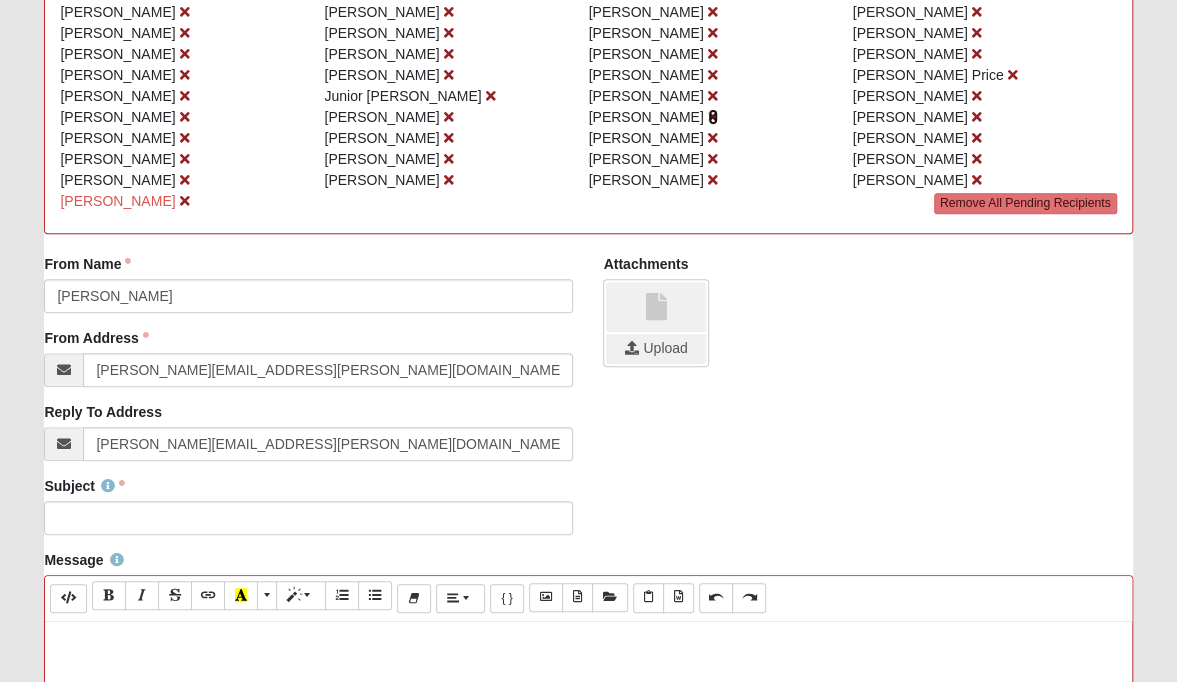 click at bounding box center (713, 117) 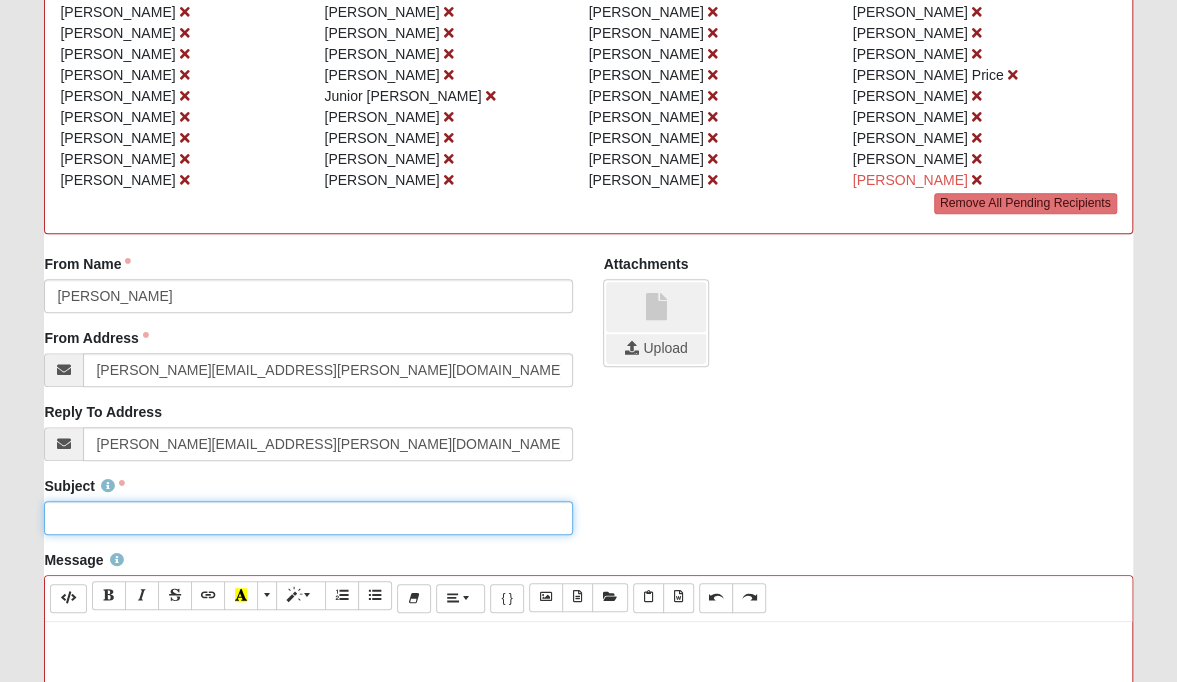 click on "Subject" at bounding box center (308, 518) 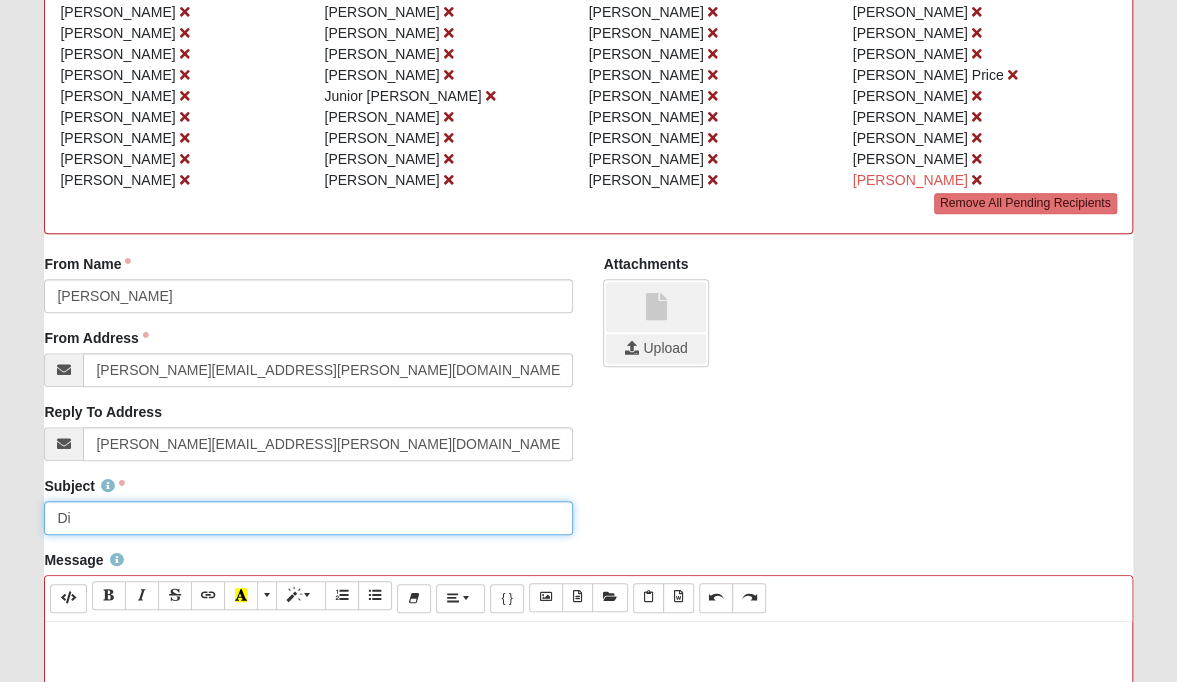 type on "D" 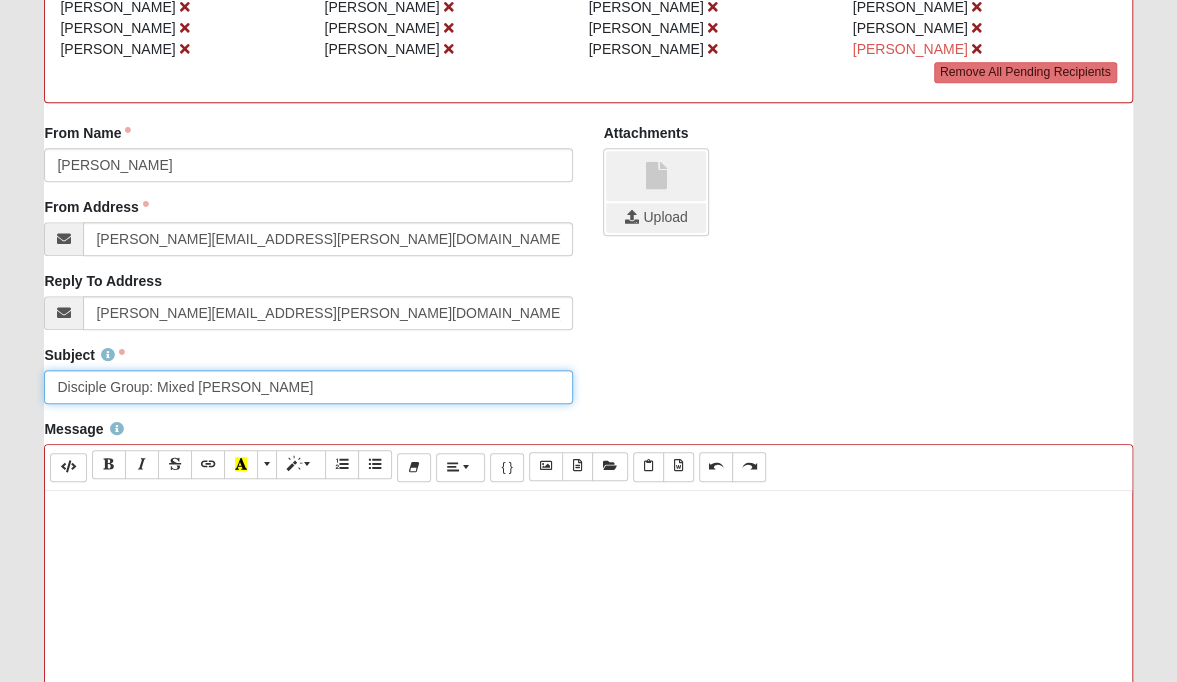 scroll, scrollTop: 452, scrollLeft: 0, axis: vertical 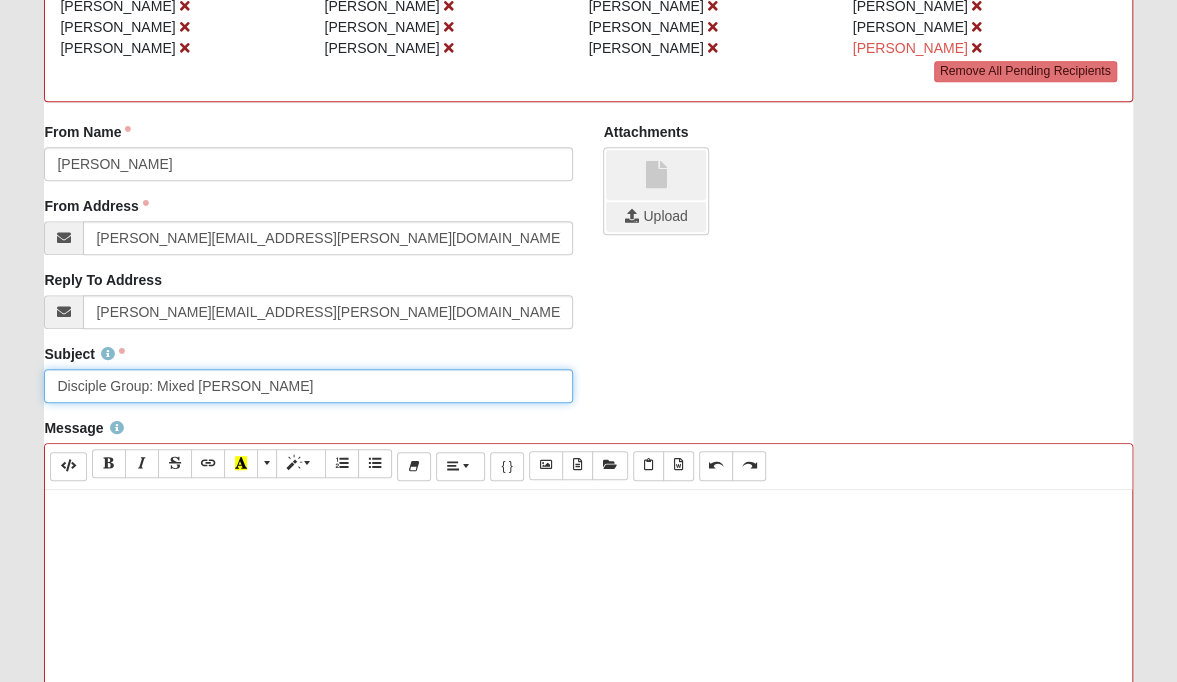 type on "Disciple Group: Mixed Shaw" 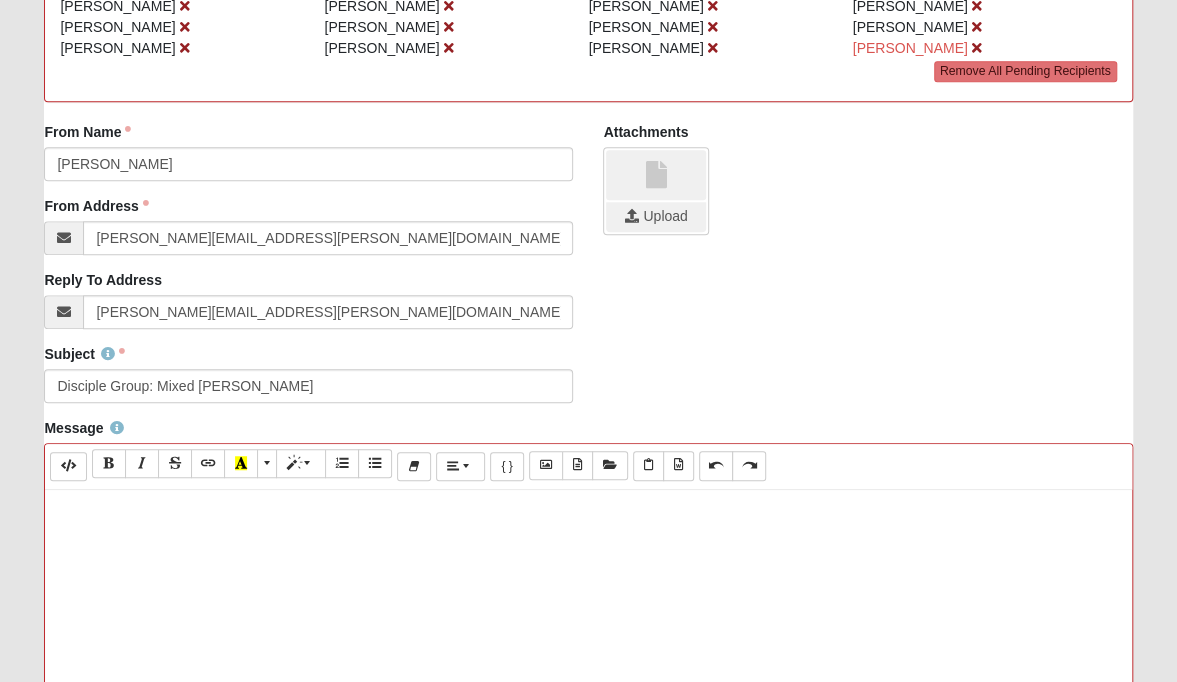 click at bounding box center (588, 790) 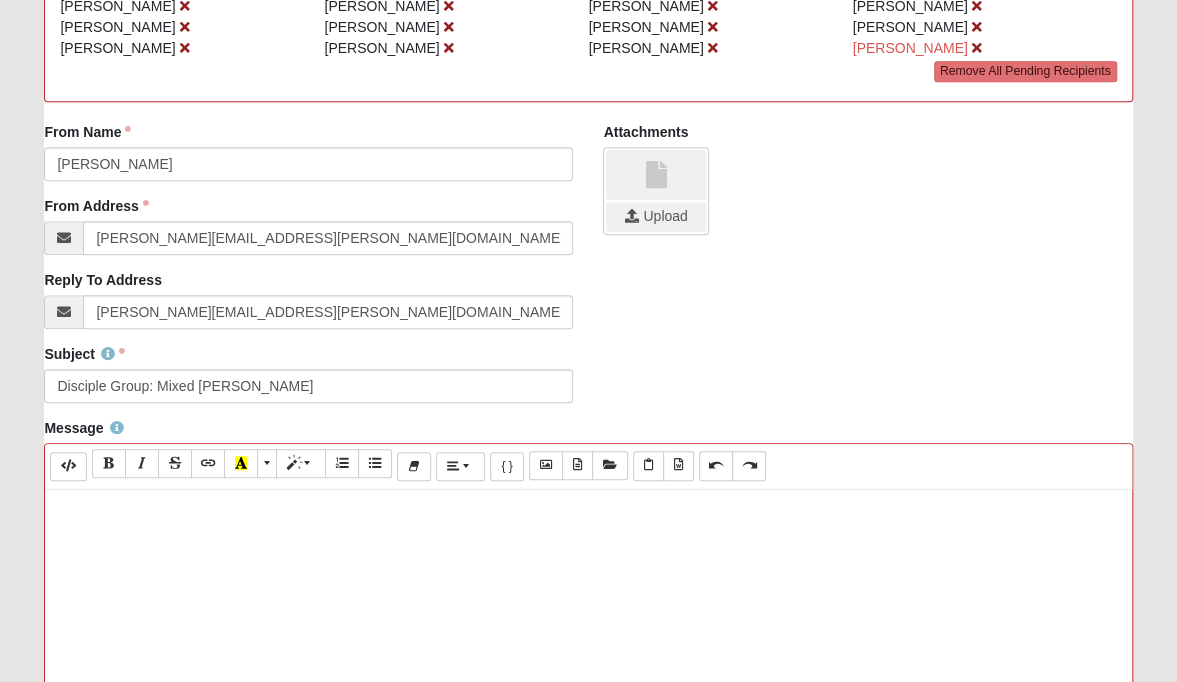 paste 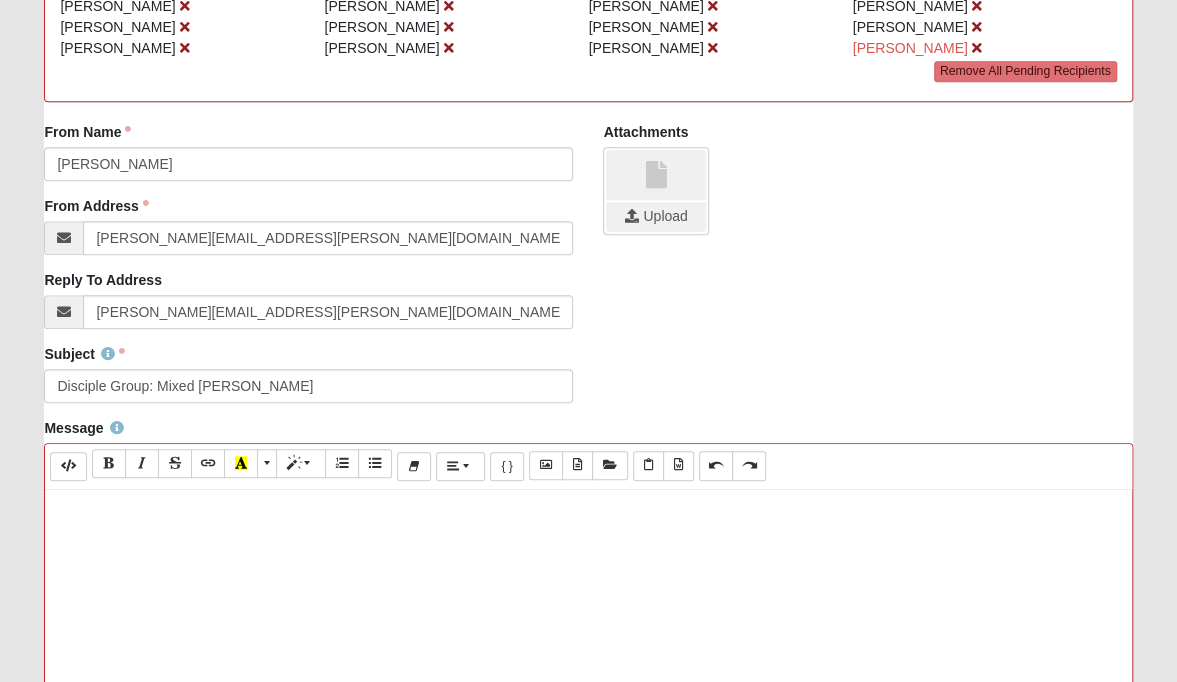 type 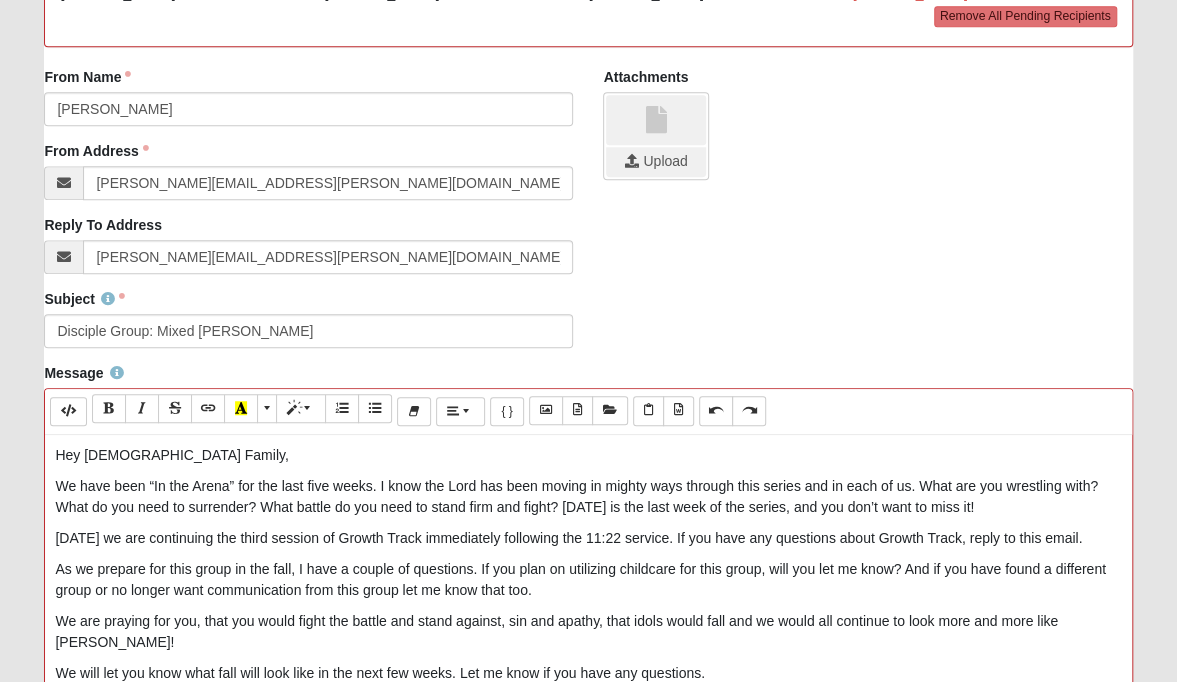 scroll, scrollTop: 559, scrollLeft: 0, axis: vertical 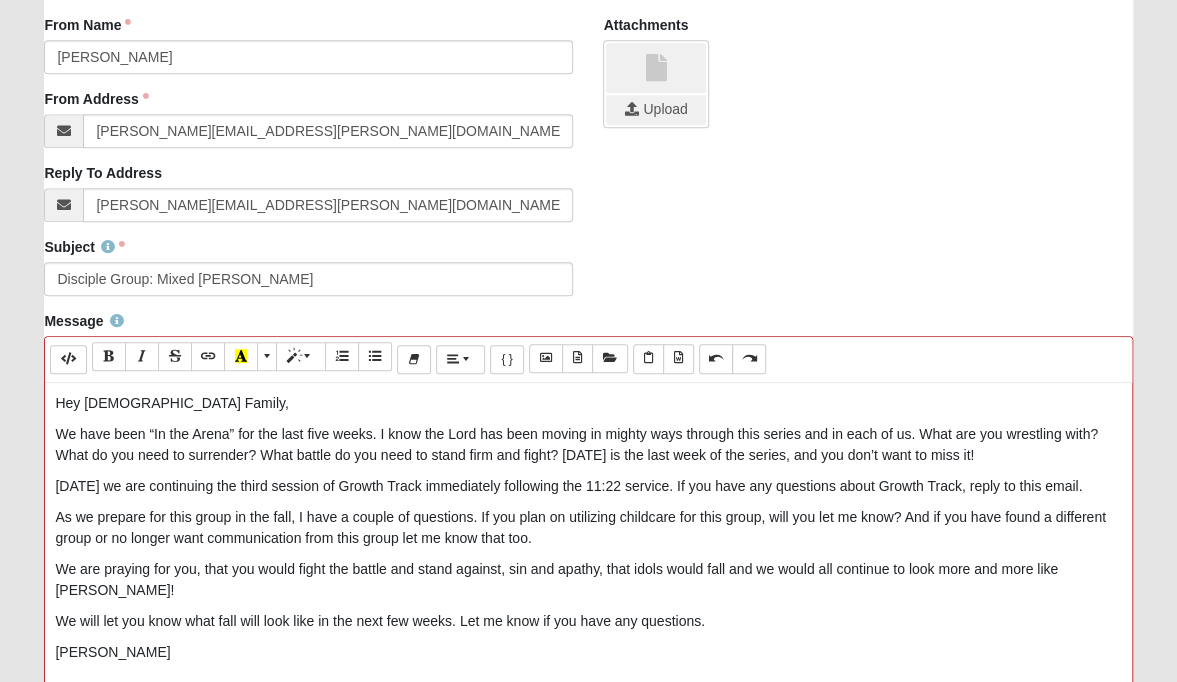 click on "This Sunday we are continuing the third session of Growth Track immediately following the 11:22 service. If you have any questions about Growth Track, reply to this email." at bounding box center [588, 486] 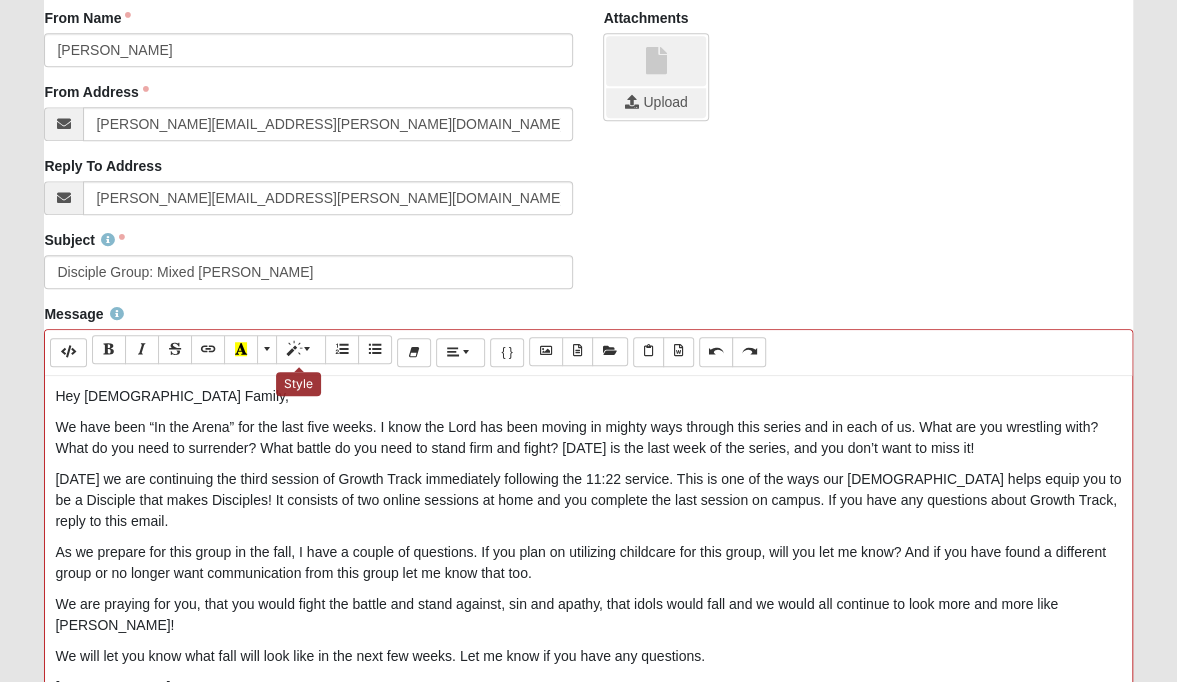 scroll, scrollTop: 549, scrollLeft: 0, axis: vertical 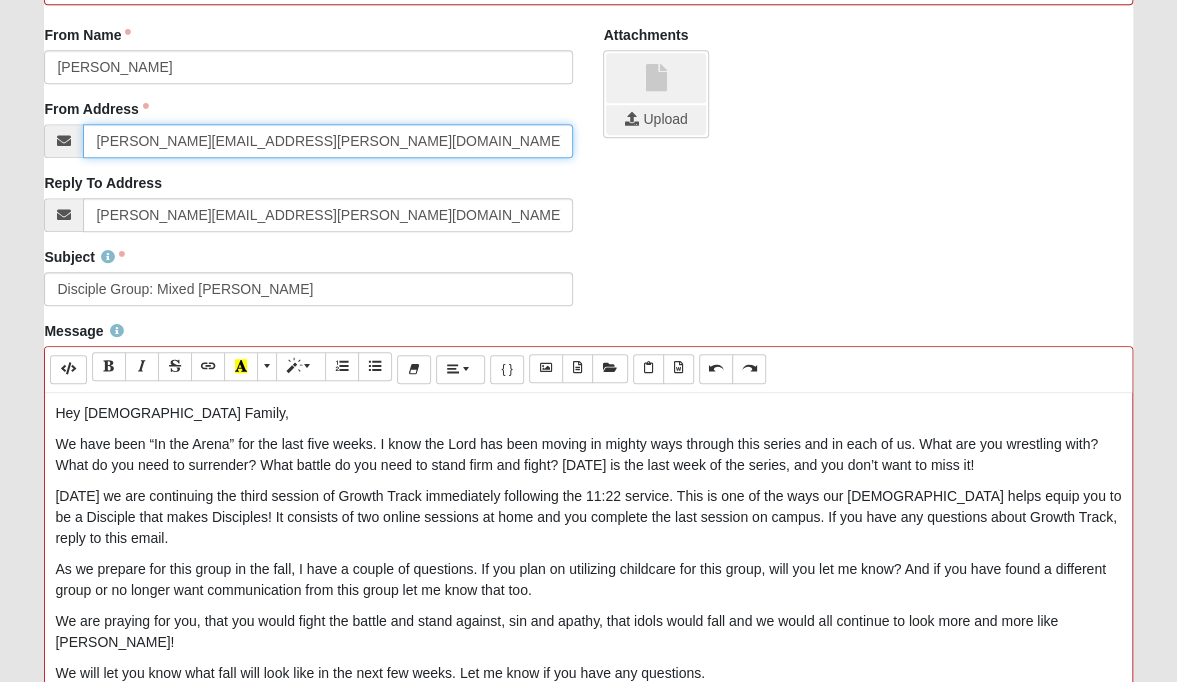 click on "vanessa.shaw@my.chamberlain.edu" at bounding box center [328, 141] 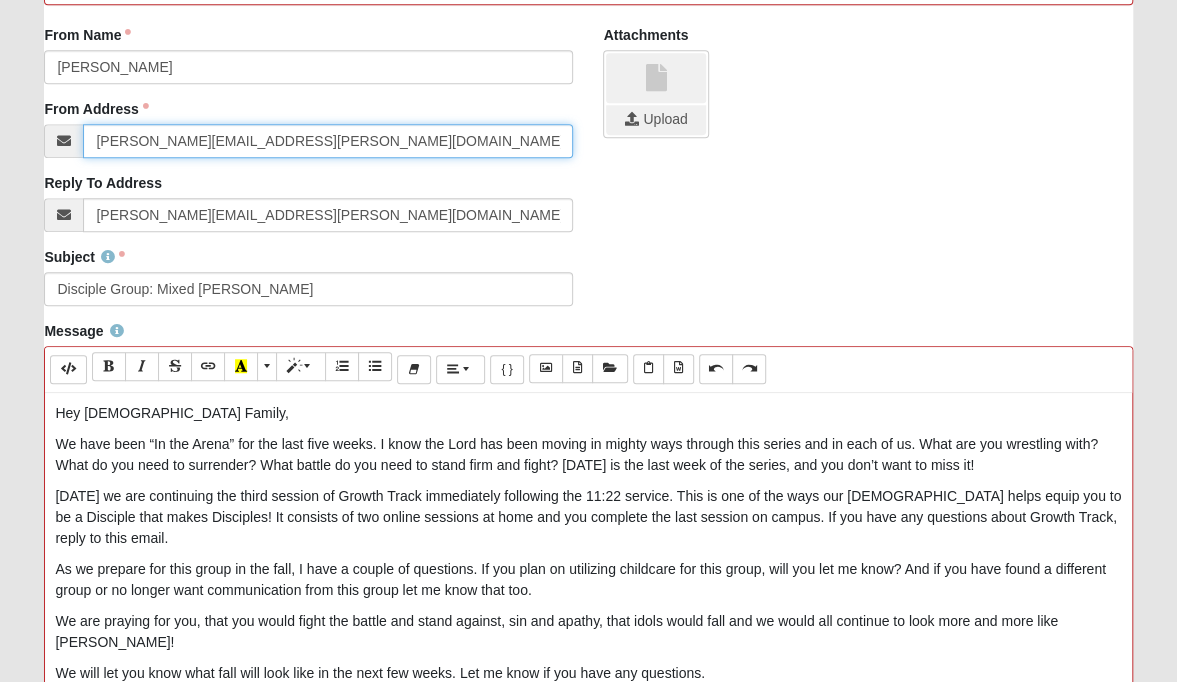 drag, startPoint x: 375, startPoint y: 140, endPoint x: 77, endPoint y: 128, distance: 298.24152 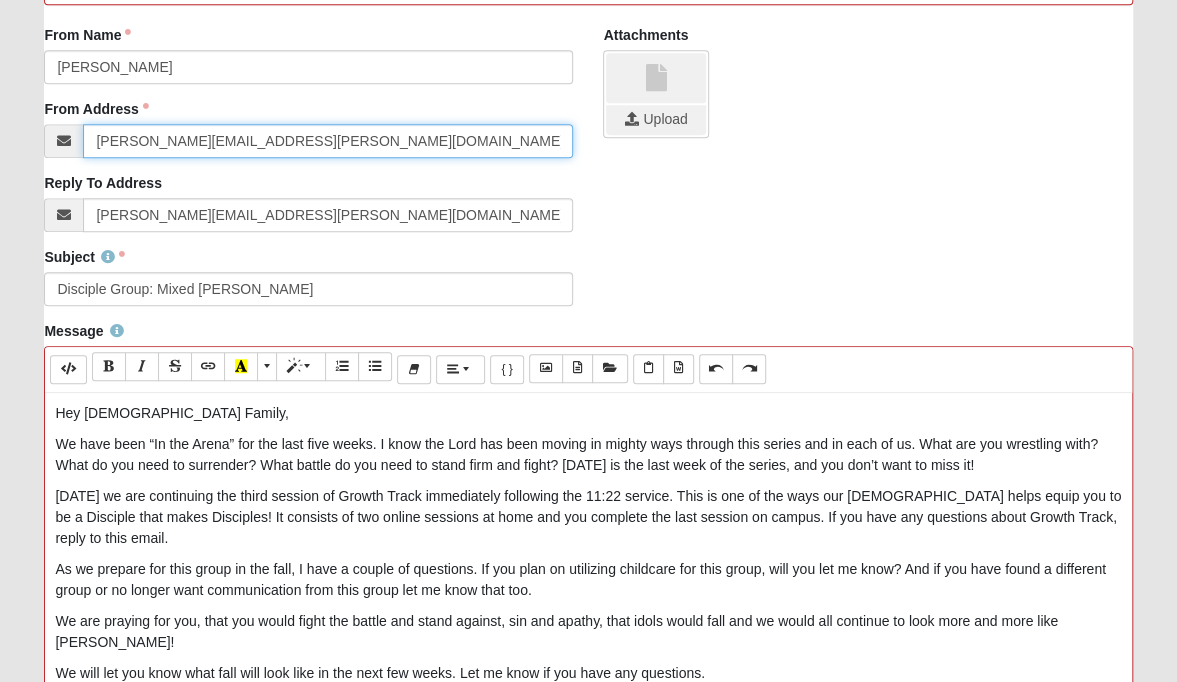 click on "vanessa.shaw@my.chamberlain.edu" at bounding box center [308, 141] 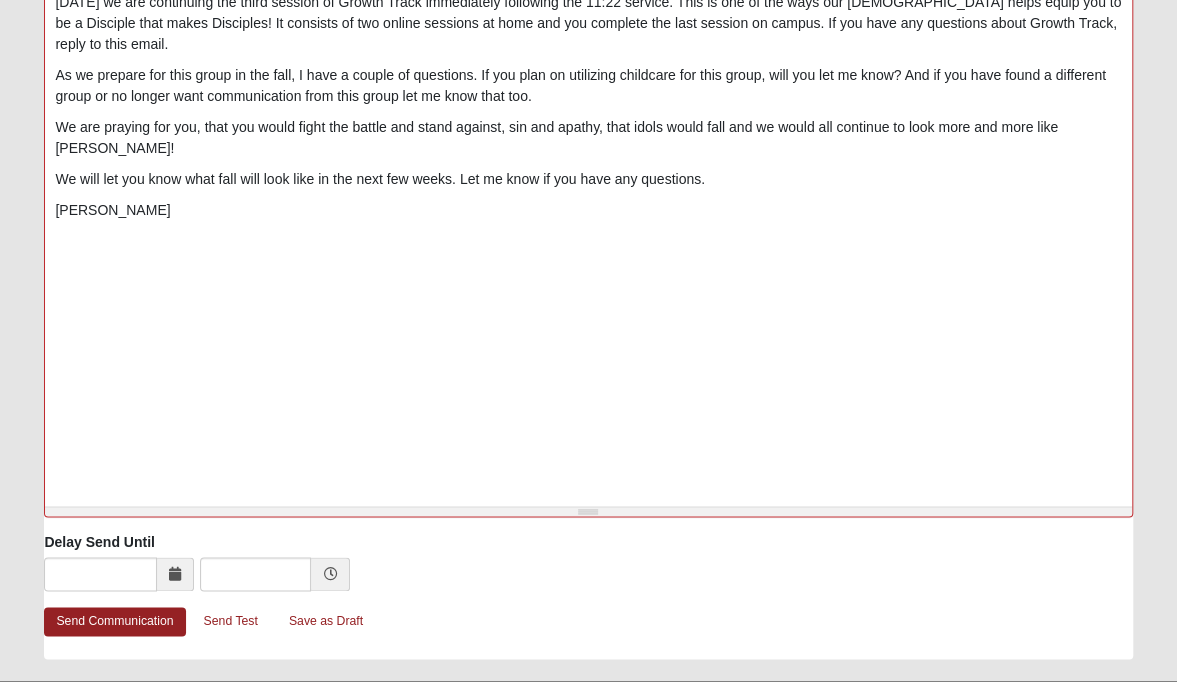 scroll, scrollTop: 1089, scrollLeft: 0, axis: vertical 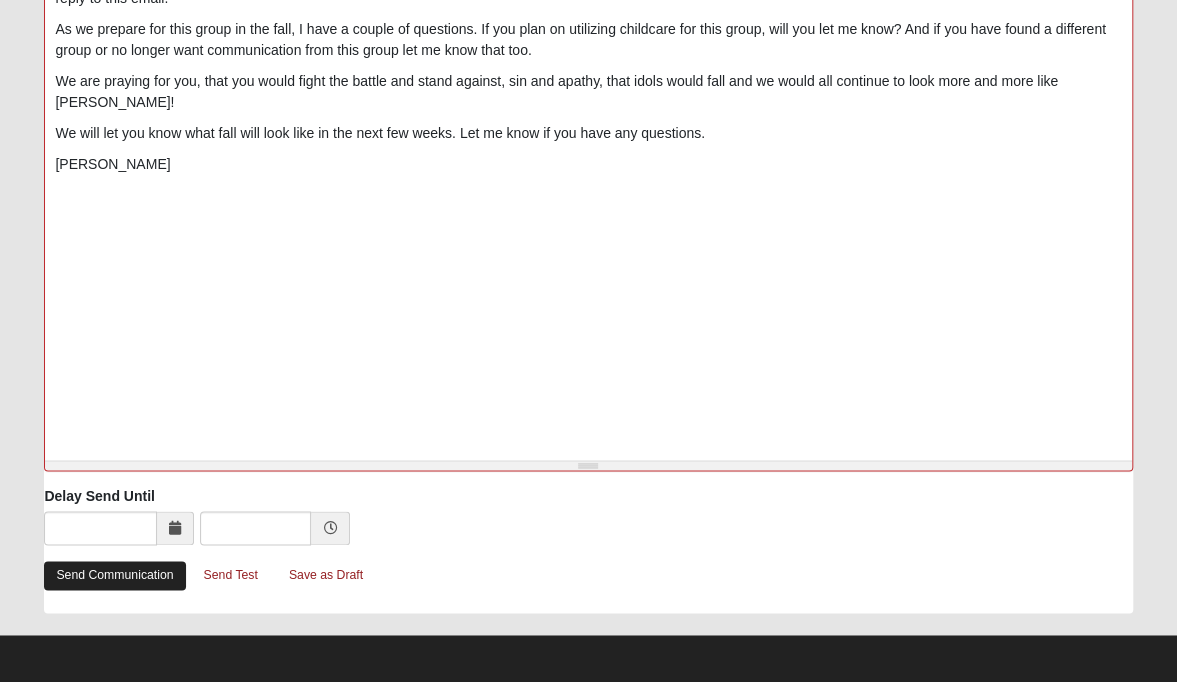 type on "info@coe22.com" 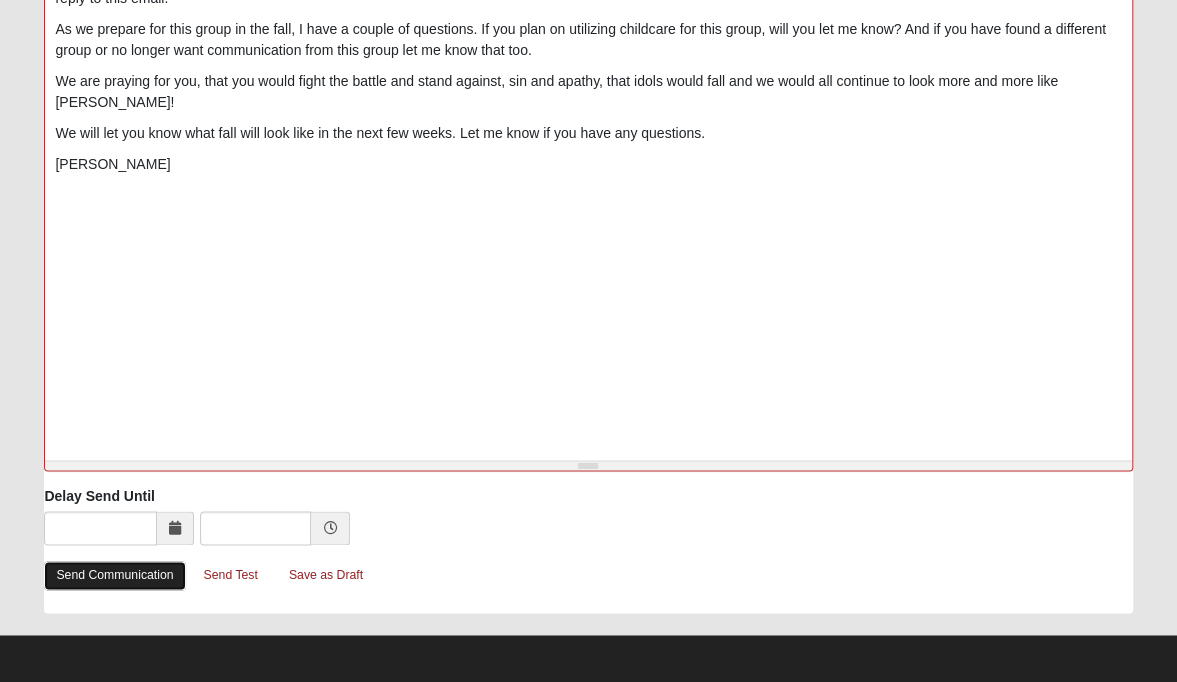 click on "Send Communication" at bounding box center [114, 575] 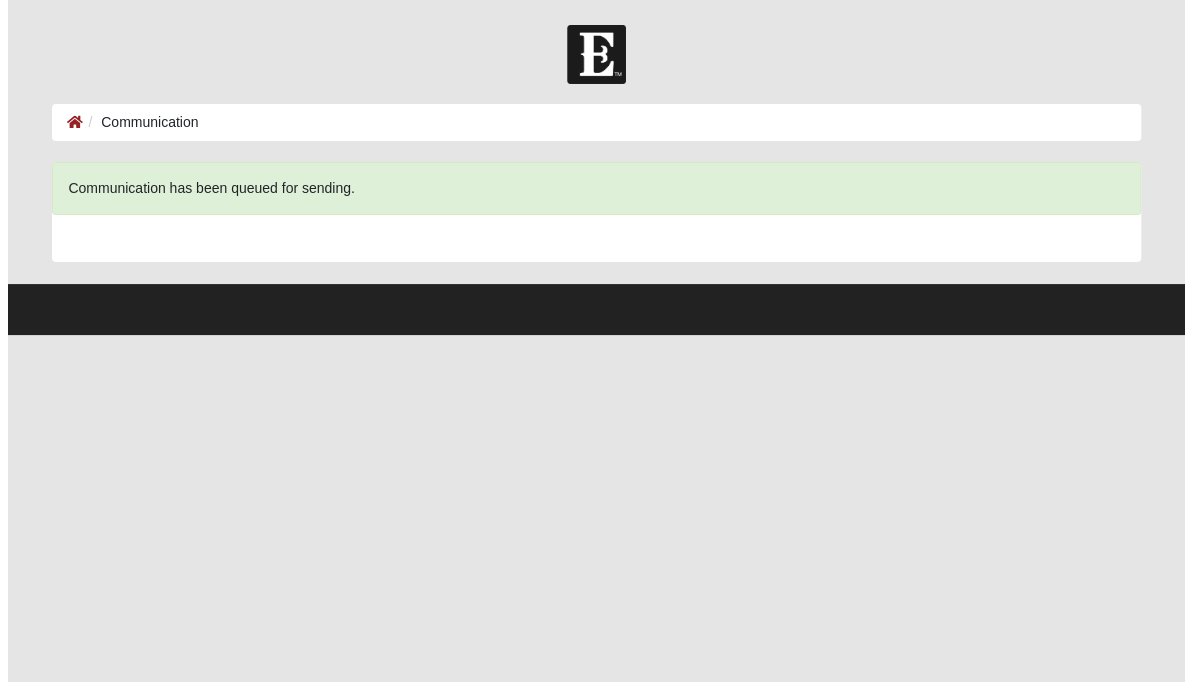 scroll, scrollTop: 0, scrollLeft: 0, axis: both 